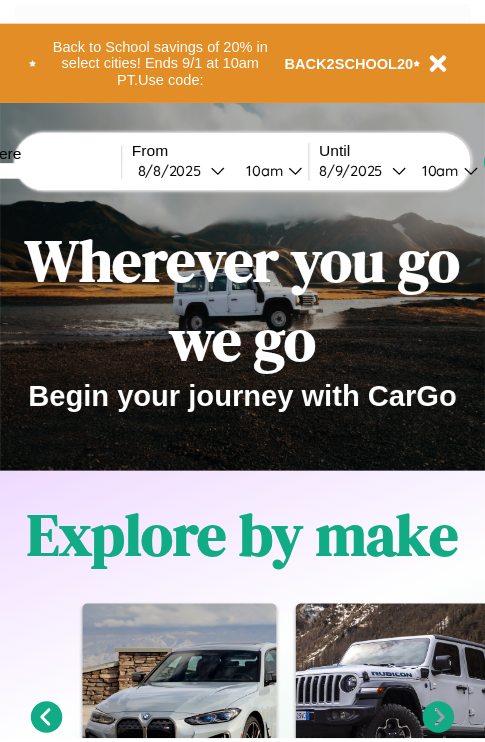 scroll, scrollTop: 0, scrollLeft: 0, axis: both 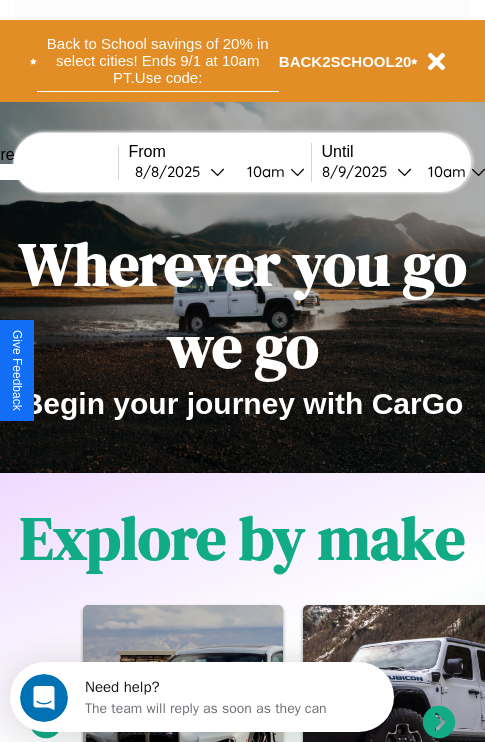 click on "Back to School savings of 20% in select cities! Ends 9/1 at 10am PT.  Use code:" at bounding box center [158, 61] 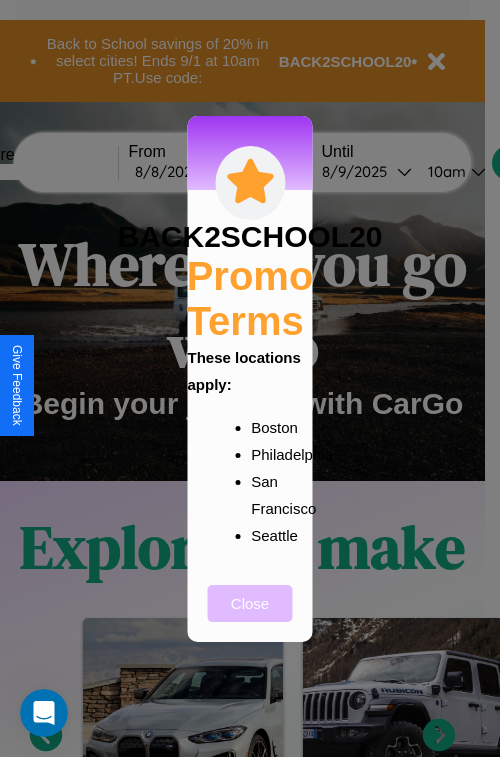 click on "Close" at bounding box center [250, 603] 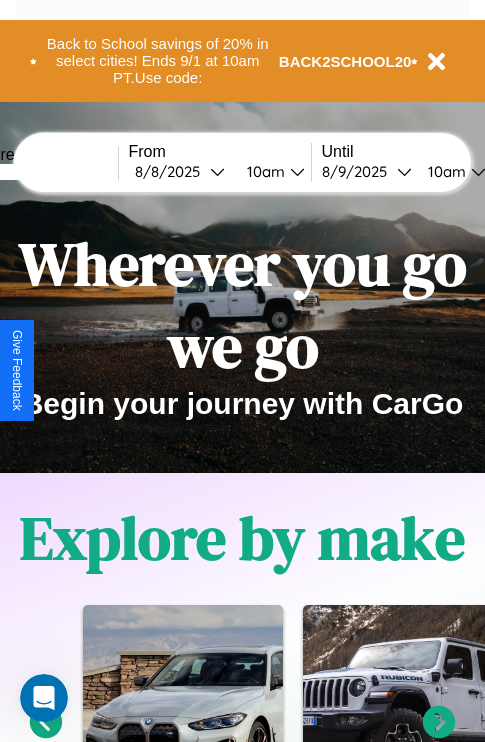 click at bounding box center [43, 172] 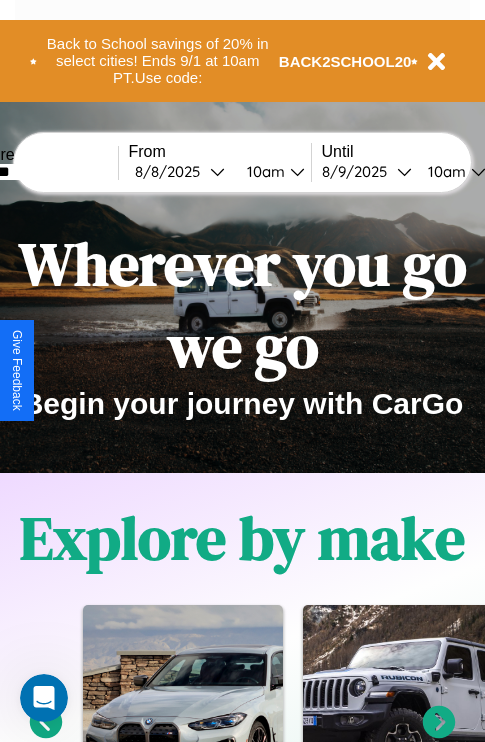 type on "*******" 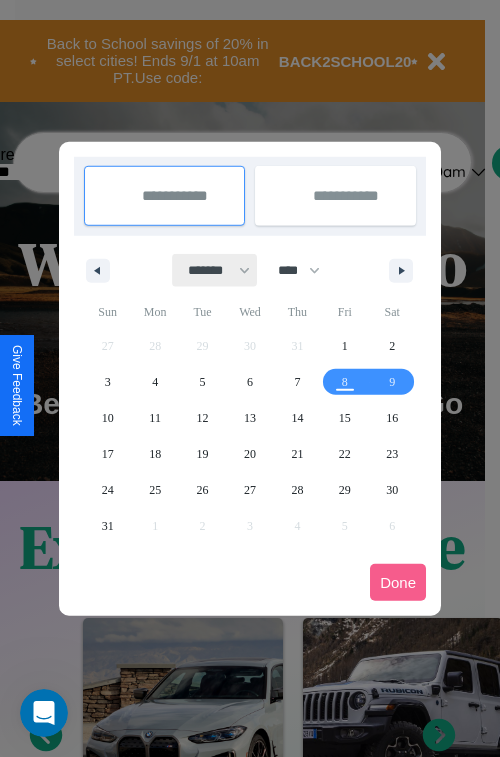 click on "******* ******** ***** ***** *** **** **** ****** ********* ******* ******** ********" at bounding box center [215, 270] 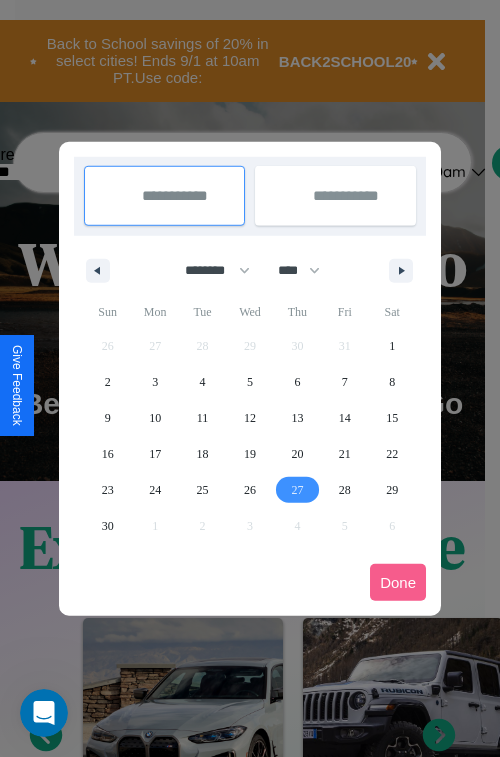 click on "27" at bounding box center (297, 490) 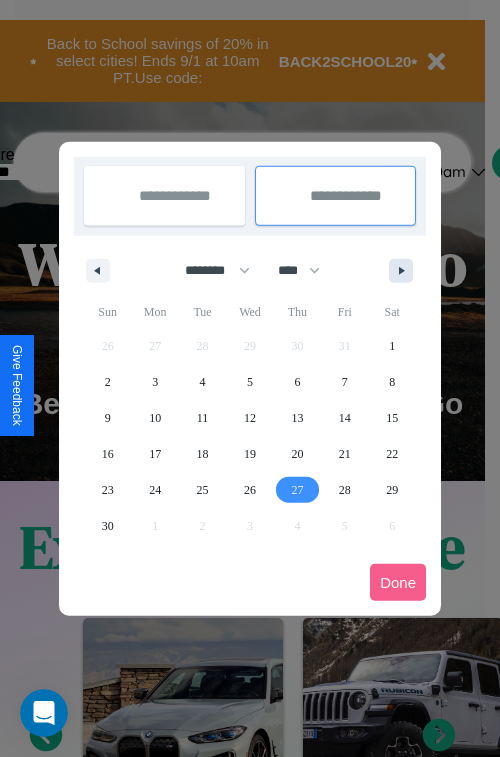 click at bounding box center (405, 271) 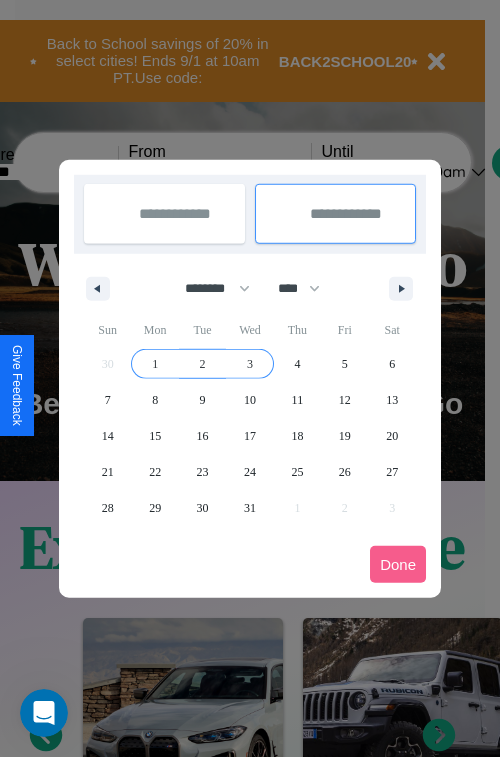 click on "3" at bounding box center [250, 364] 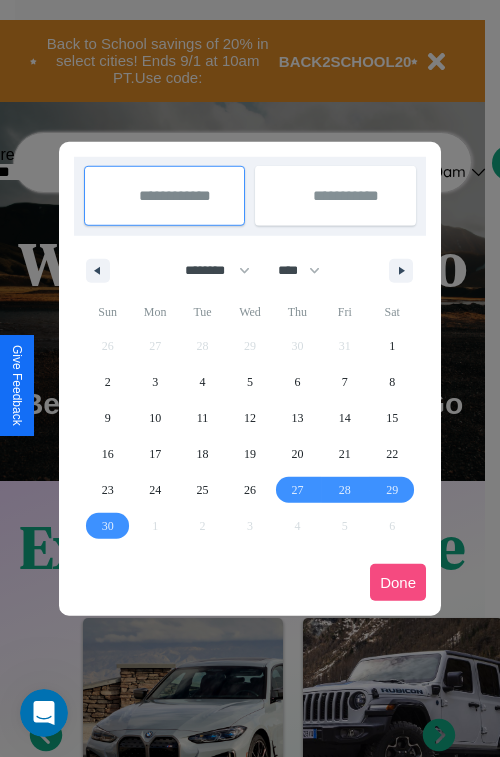 click on "Done" at bounding box center (398, 582) 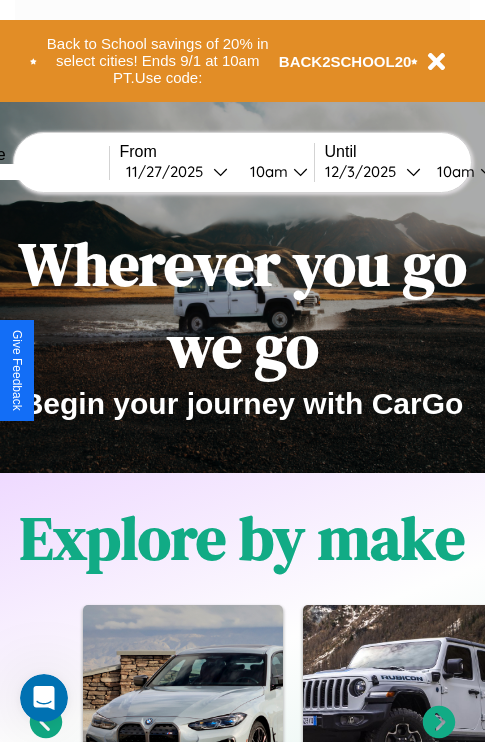 click on "10am" at bounding box center (453, 171) 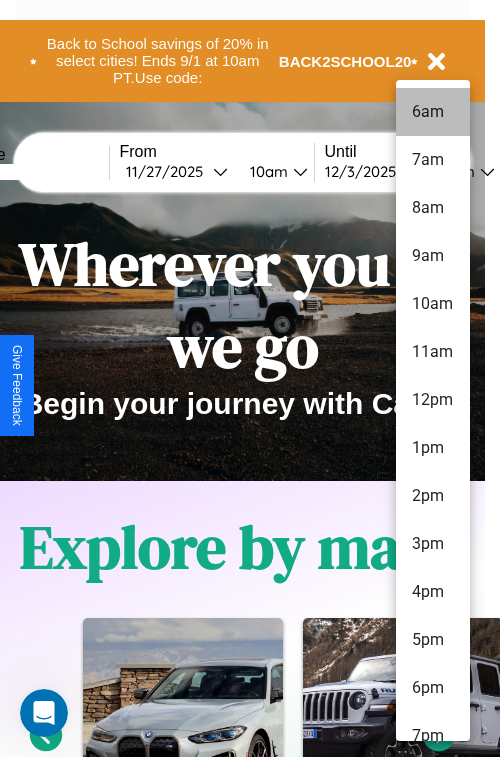 click on "6am" at bounding box center (433, 112) 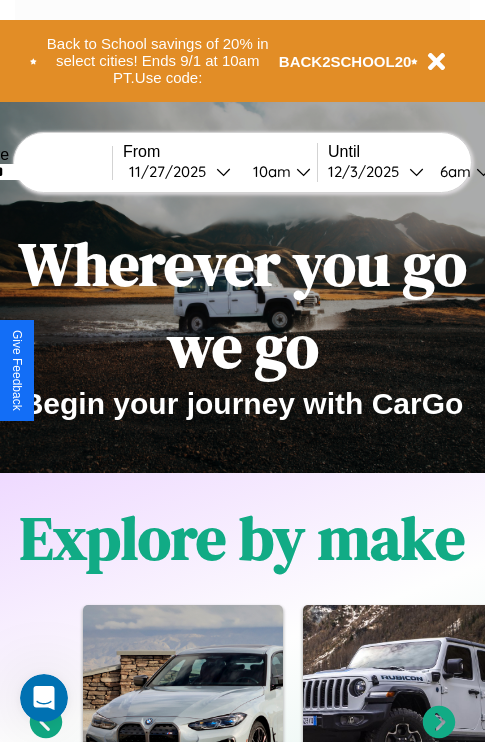 scroll, scrollTop: 0, scrollLeft: 73, axis: horizontal 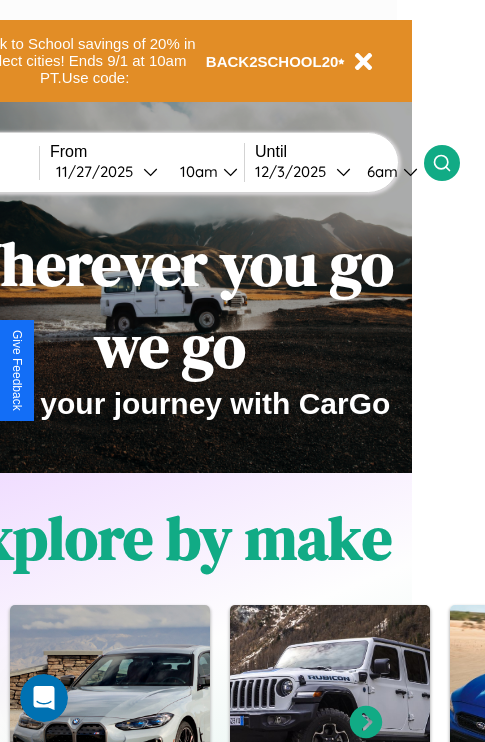 click 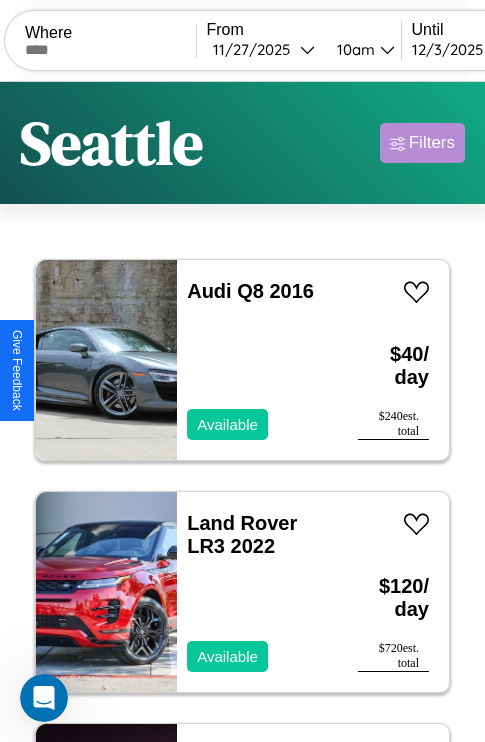 click on "Filters" at bounding box center [432, 143] 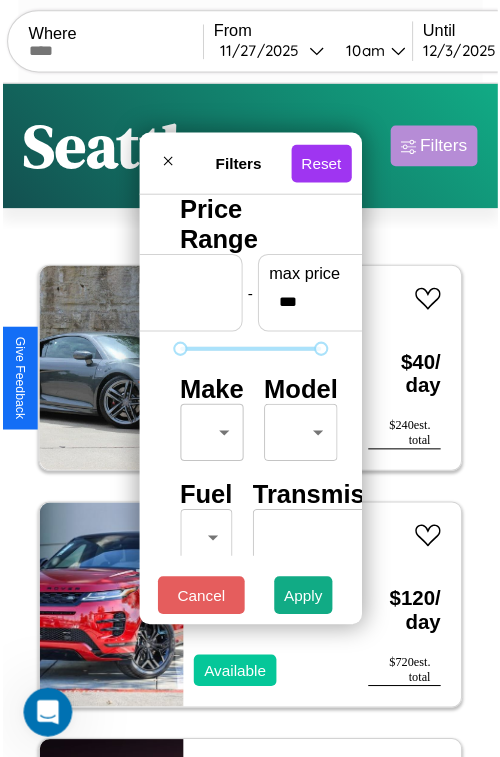 scroll, scrollTop: 59, scrollLeft: 0, axis: vertical 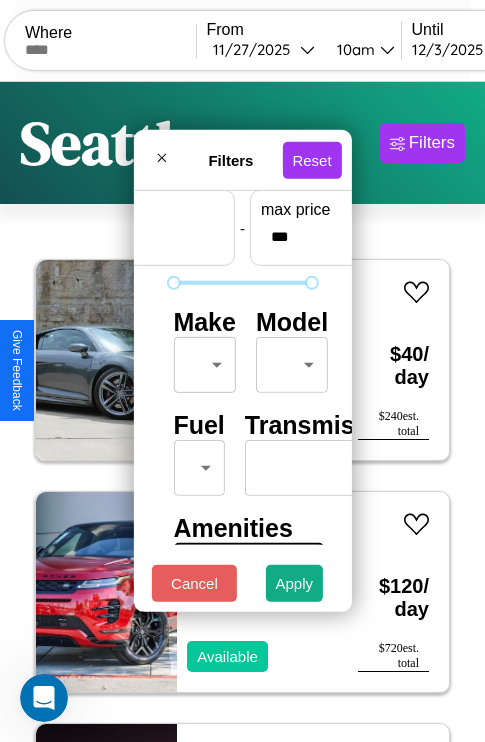 click on "CarGo Where From [DATE] [TIME] Until [DATE] [TIME] Become a Host Login Sign Up [CITY] Filters 50 cars in this area These cars can be picked up in this city. Audi Q8 2016 Available $ 40 / day $ 240 est. total Land Rover LR3 2022 Available $ 120 / day $ 720 est. total Maserati 228 2018 Available $ 200 / day $ 1200 est. total Dodge 400 2018 Available $ 50 / day $ 300 est. total Hyundai Veloster N 2023 Available $ 150 / day $ 900 est. total Jeep Patriot 2022 Available $ 130 / day $ 780 est. total Buick Skyhawk 2021 Available $ 60 / day $ 360 est. total Hyundai Pony 2020 Available $ 120 / day $ 720 est. total Lincoln Mark LT 2016 Available $ 140 / day $ 840 est. total Mercedes LP1219 2022 Available $ 140 / day $ 840 est. total Audi SQ7 2014 Available $ 140 / day $ 840 est. total Volvo WCA 2024 Available $ 30 / day $ 180 est. total Ferrari F50 2016 Available $ 40 / day $ 240 est. total Lincoln LS 2018 Available $ 200" at bounding box center (242, 412) 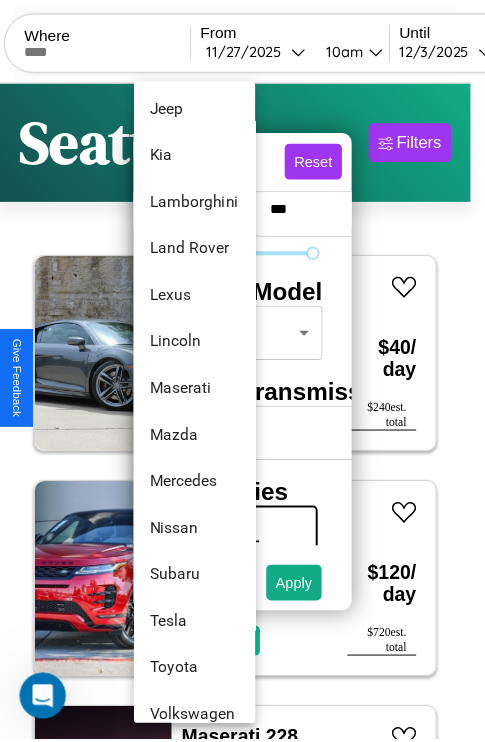 scroll, scrollTop: 1083, scrollLeft: 0, axis: vertical 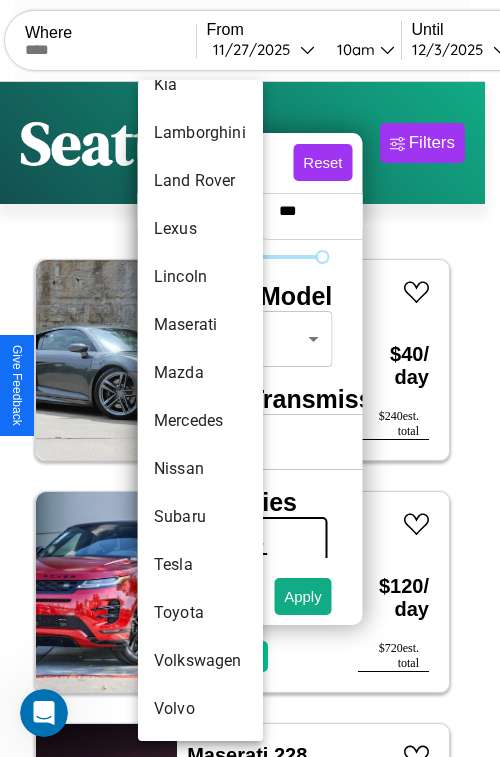 click on "Mercedes" at bounding box center (200, 421) 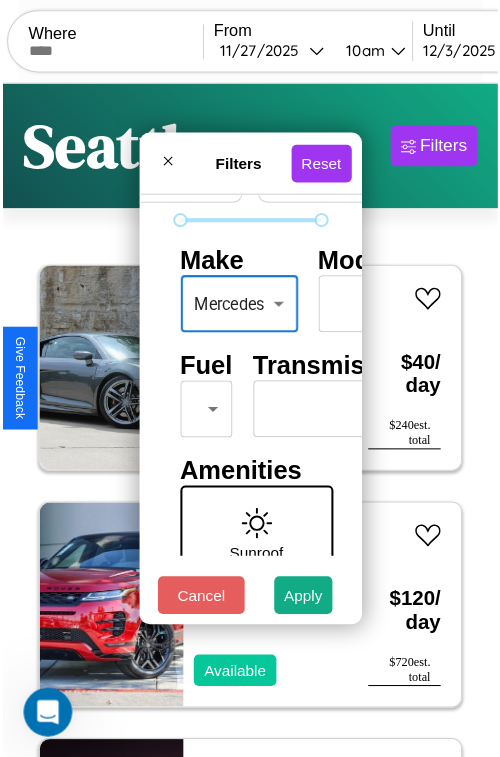 scroll, scrollTop: 162, scrollLeft: 0, axis: vertical 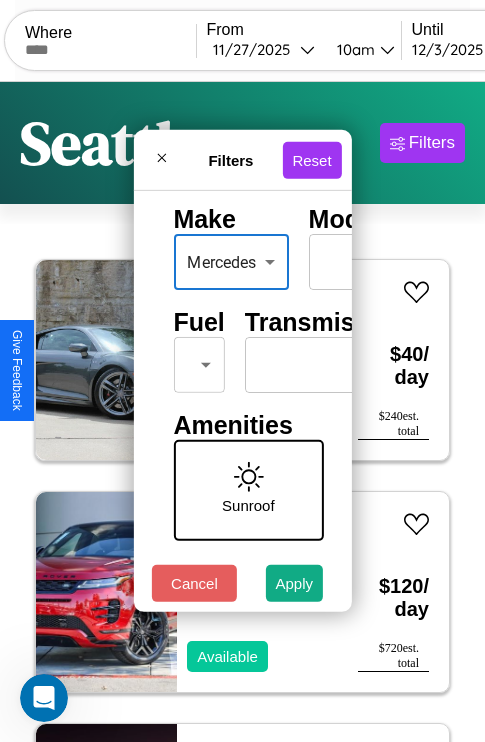 click on "CarGo Where From [DATE] [TIME] Until [DATE] [TIME] Become a Host Login Sign Up [CITY] Filters 50 cars in this area These cars can be picked up in this city. Audi Q8 2016 Available $ 40 / day $ 240 est. total Land Rover LR3 2022 Available $ 120 / day $ 720 est. total Maserati 228 2018 Available $ 200 / day $ 1200 est. total Dodge 400 2018 Available $ 50 / day $ 300 est. total Hyundai Veloster N 2023 Available $ 150 / day $ 900 est. total Jeep Patriot 2022 Available $ 130 / day $ 780 est. total Buick Skyhawk 2021 Available $ 60 / day $ 360 est. total Hyundai Pony 2020 Available $ 120 / day $ 720 est. total Lincoln Mark LT 2016 Available $ 140 / day $ 840 est. total Mercedes LP1219 2022 Available $ 140 / day $ 840 est. total Audi SQ7 2014 Available $ 140 / day $ 840 est. total Volvo WCA 2024 Available $ 30 / day $ 180 est. total Ferrari F50 2016 Available $ 40 / day $ 240 est. total Lincoln LS 2018 Available $ 200" at bounding box center (242, 412) 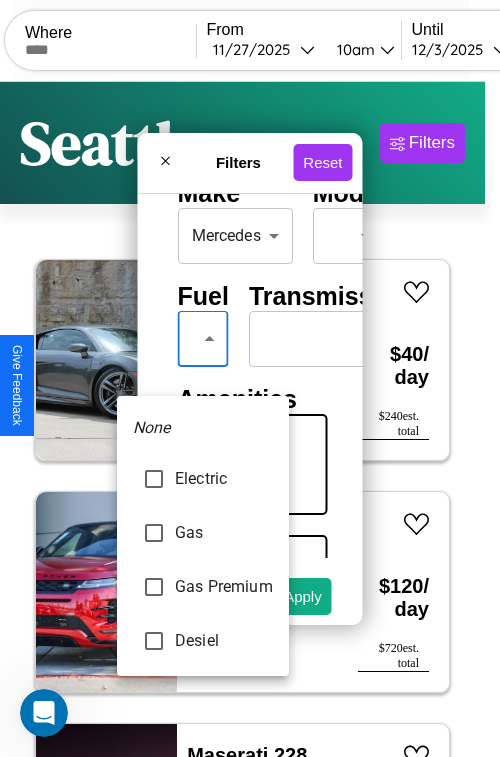 type on "***" 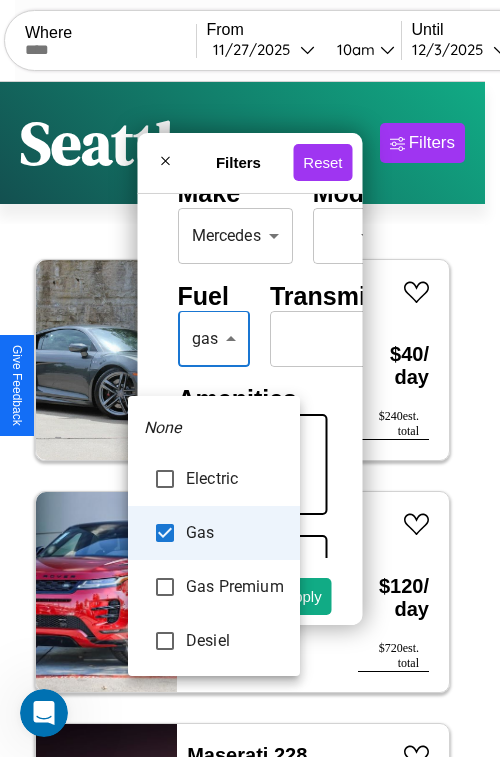 click at bounding box center [250, 378] 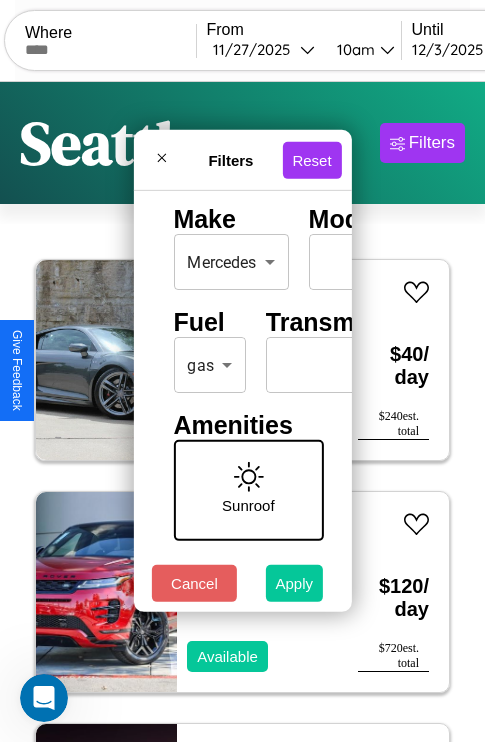 click on "Apply" at bounding box center [295, 583] 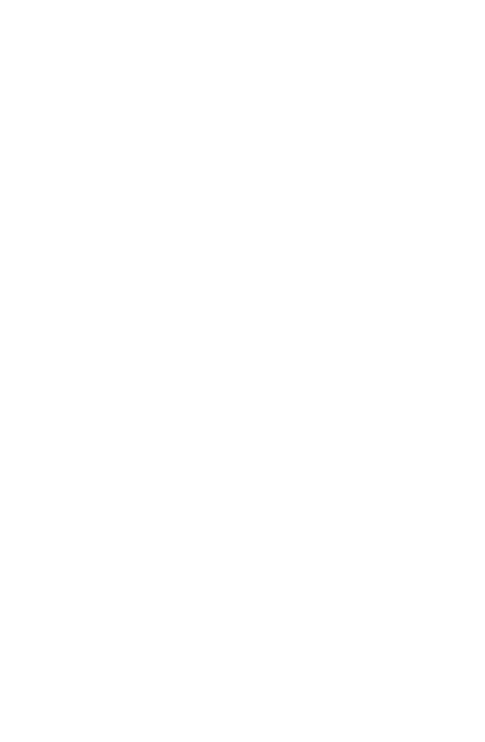 scroll, scrollTop: 0, scrollLeft: 0, axis: both 